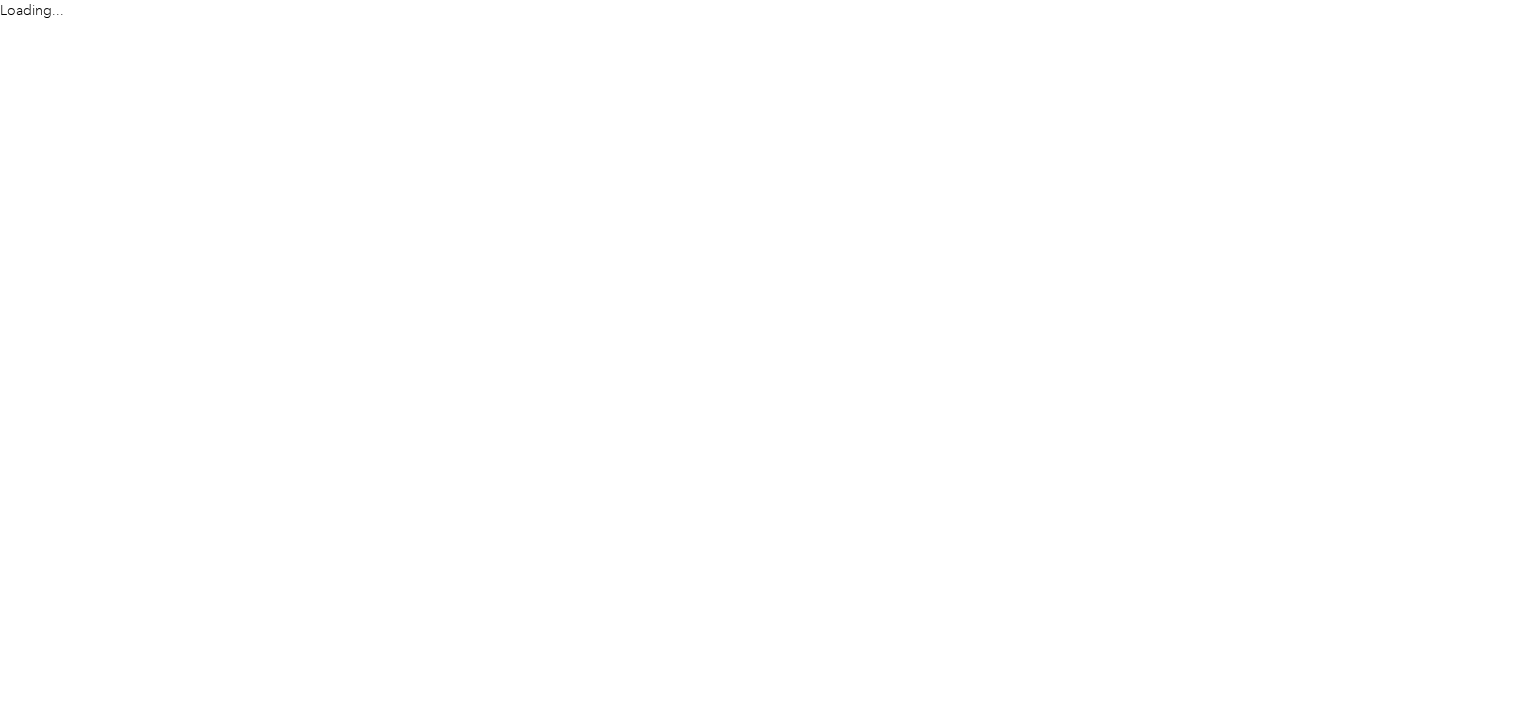 scroll, scrollTop: 0, scrollLeft: 0, axis: both 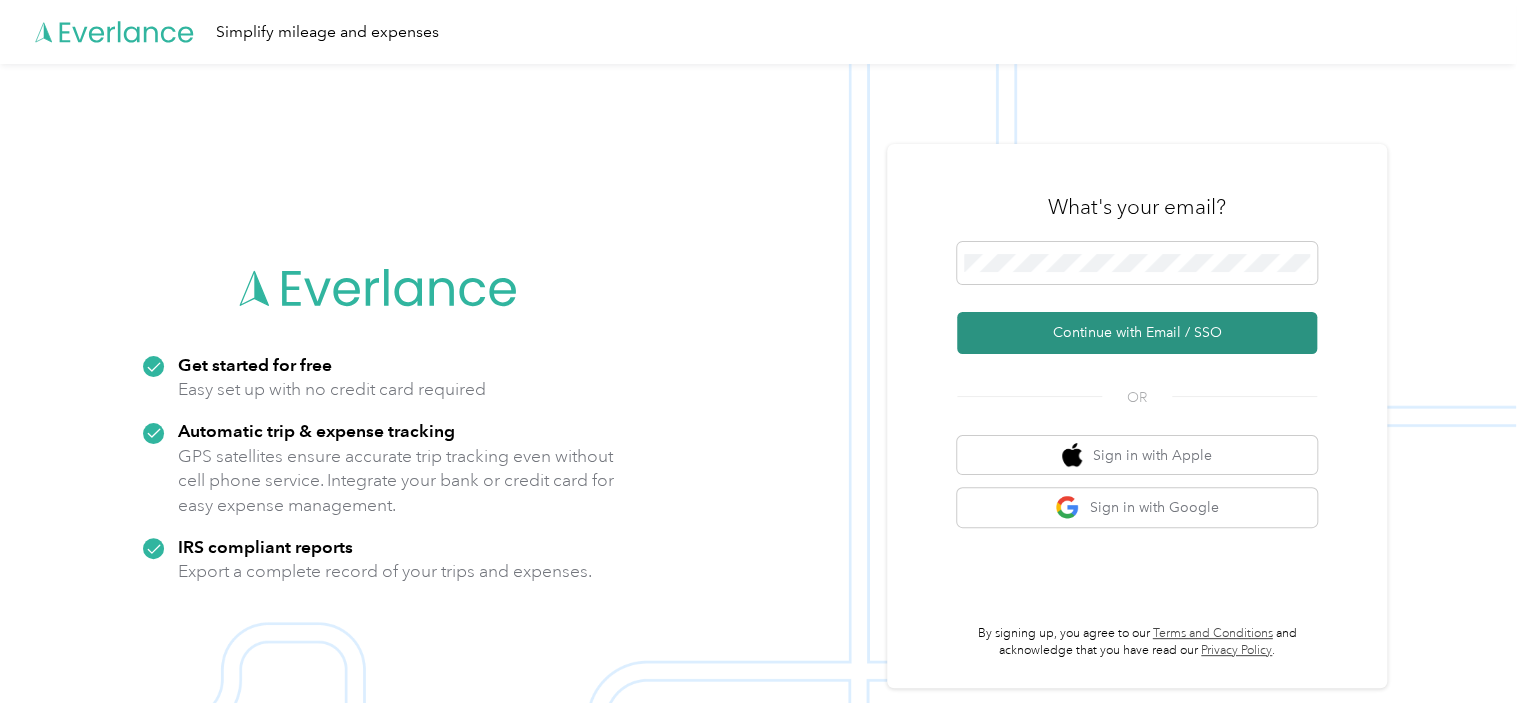 click on "Continue with Email / SSO" at bounding box center (1137, 333) 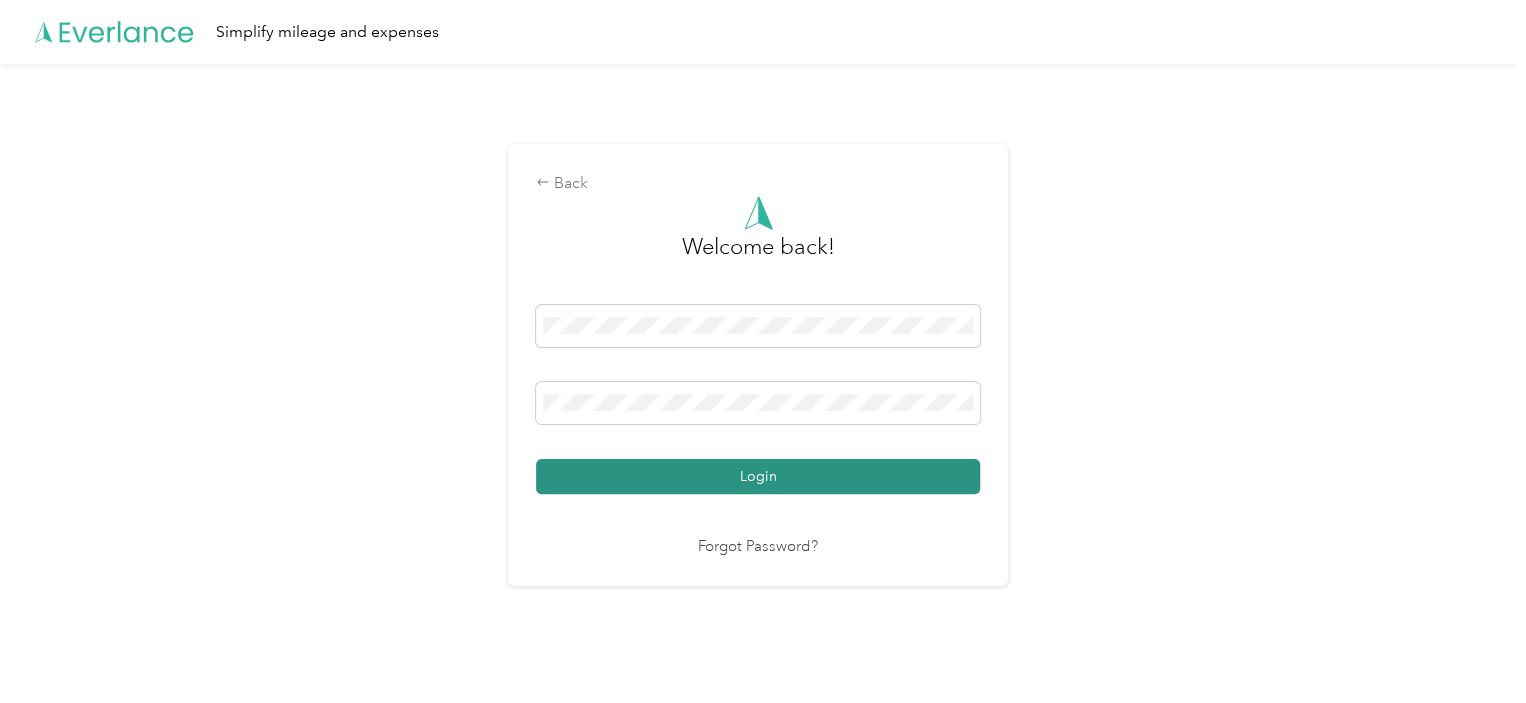 click on "Login" at bounding box center (758, 476) 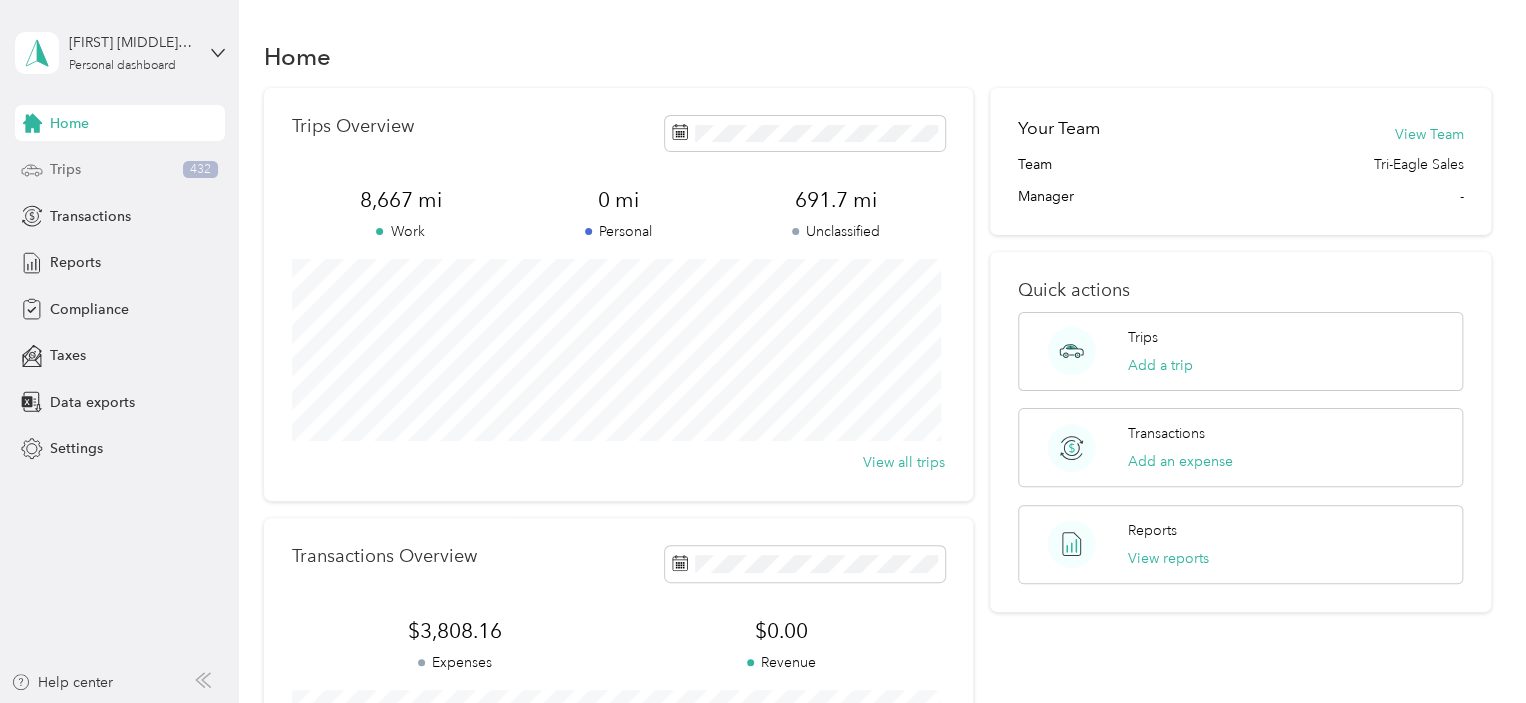 click on "Trips 432" at bounding box center (120, 170) 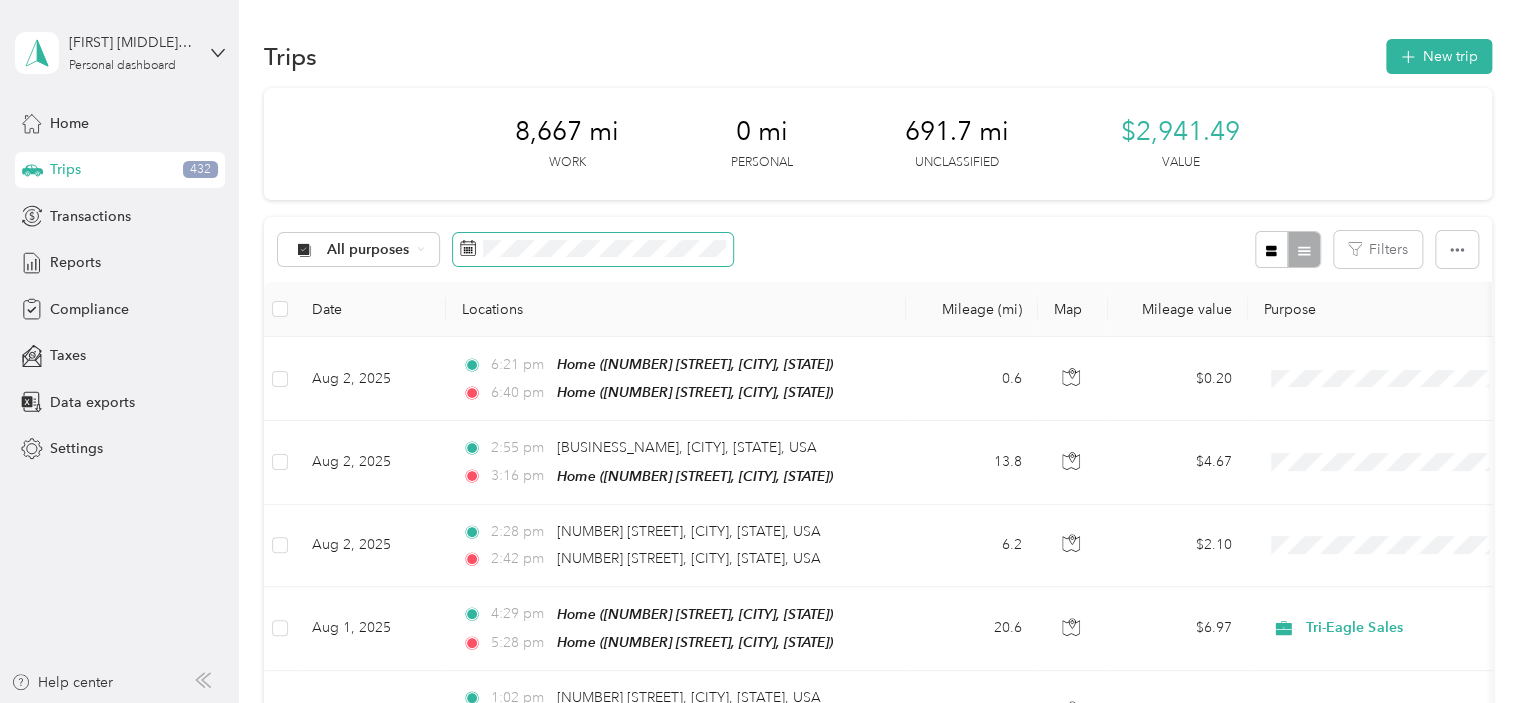 click at bounding box center [593, 250] 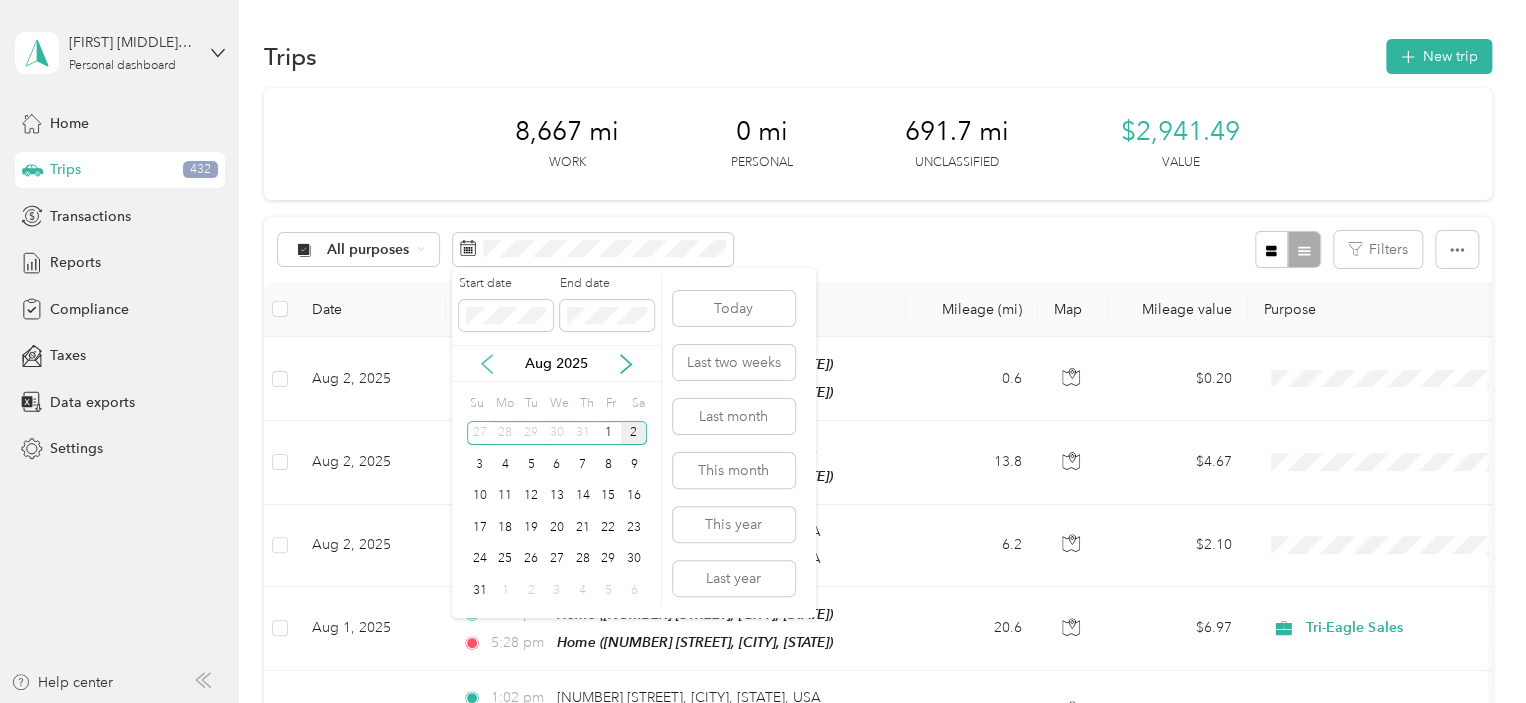click 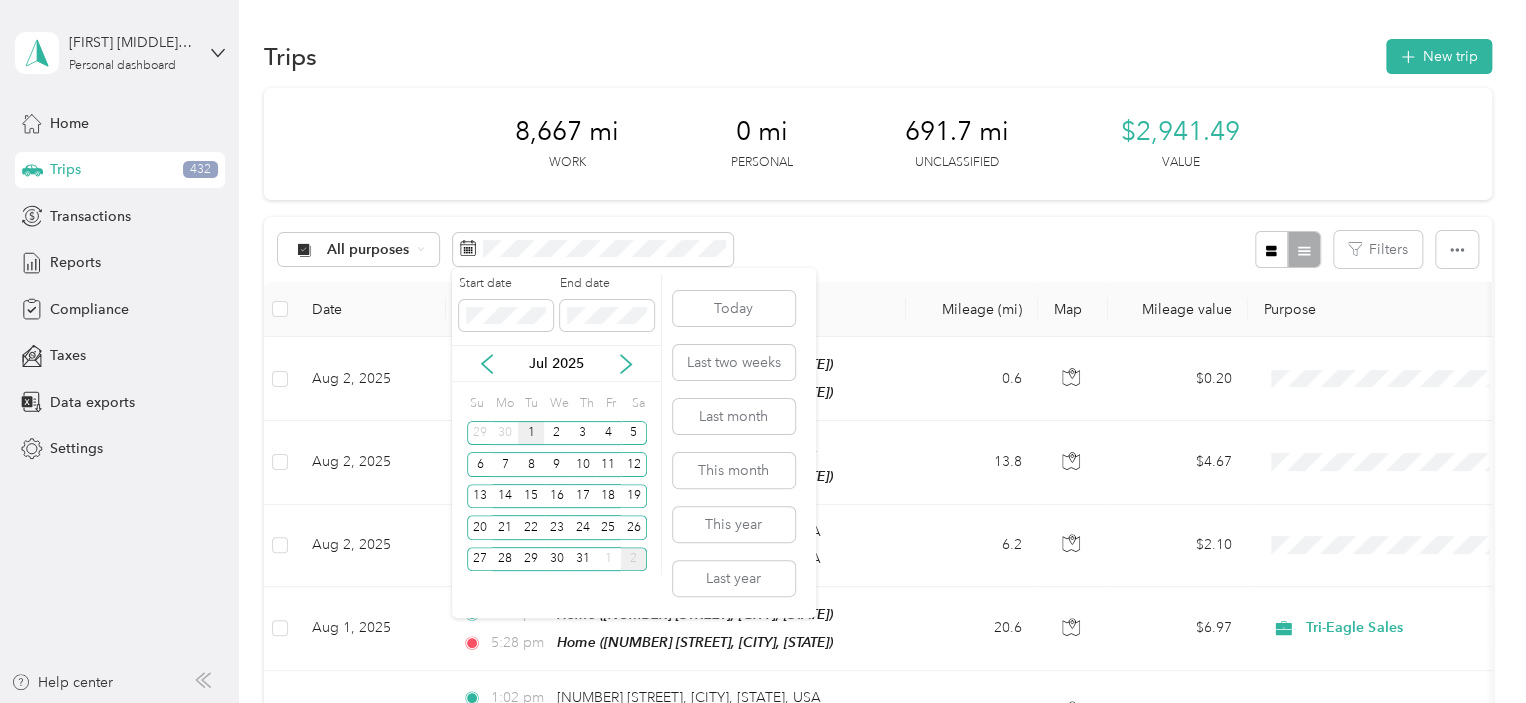 click on "1" at bounding box center (531, 433) 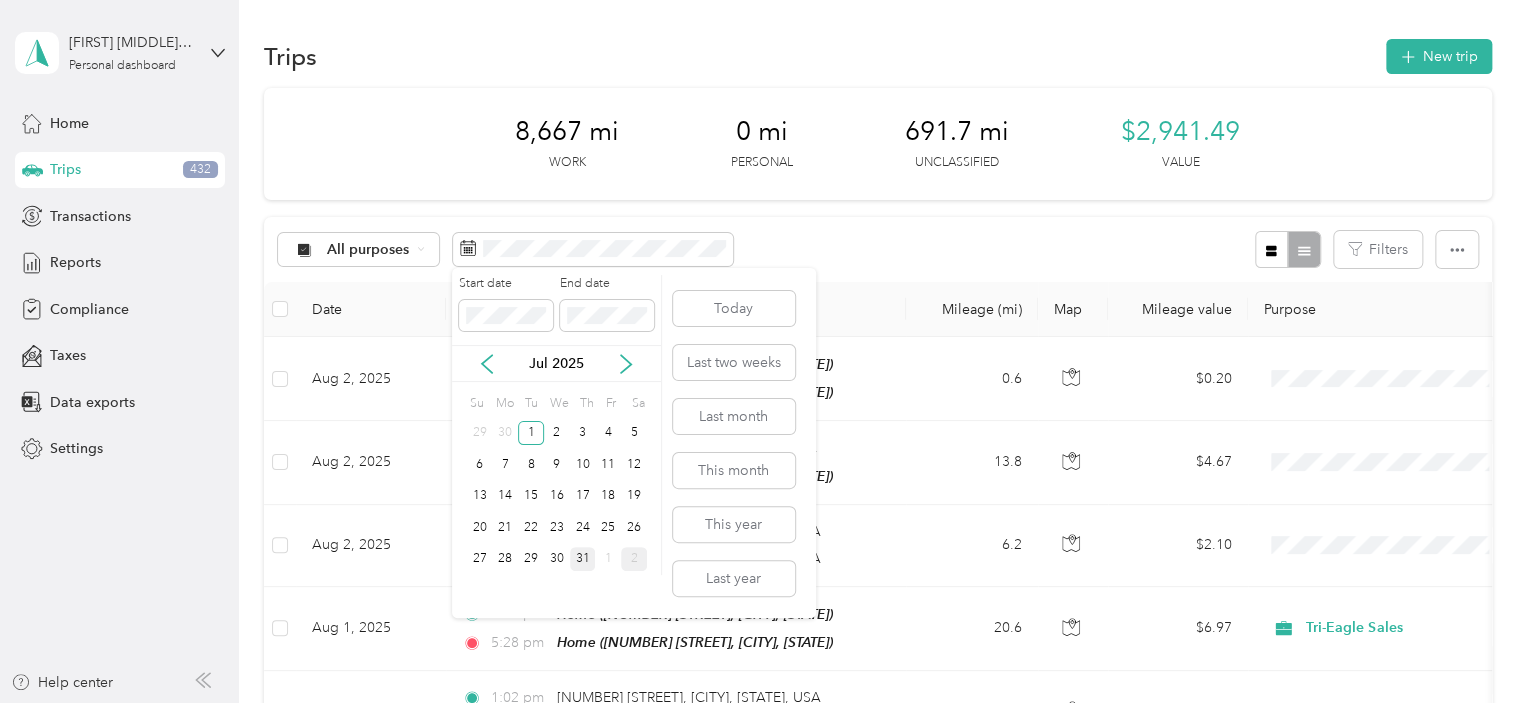 click on "31" at bounding box center (583, 559) 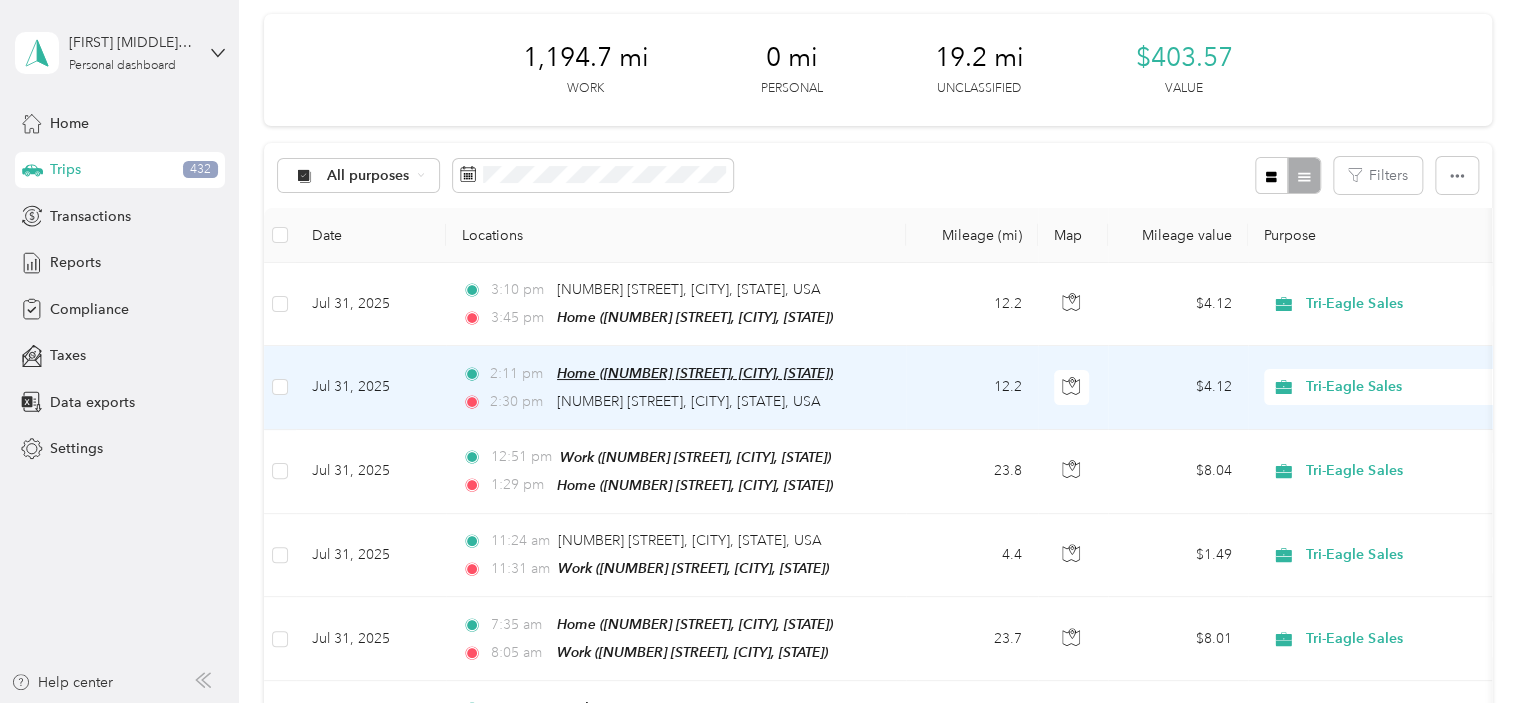 scroll, scrollTop: 200, scrollLeft: 0, axis: vertical 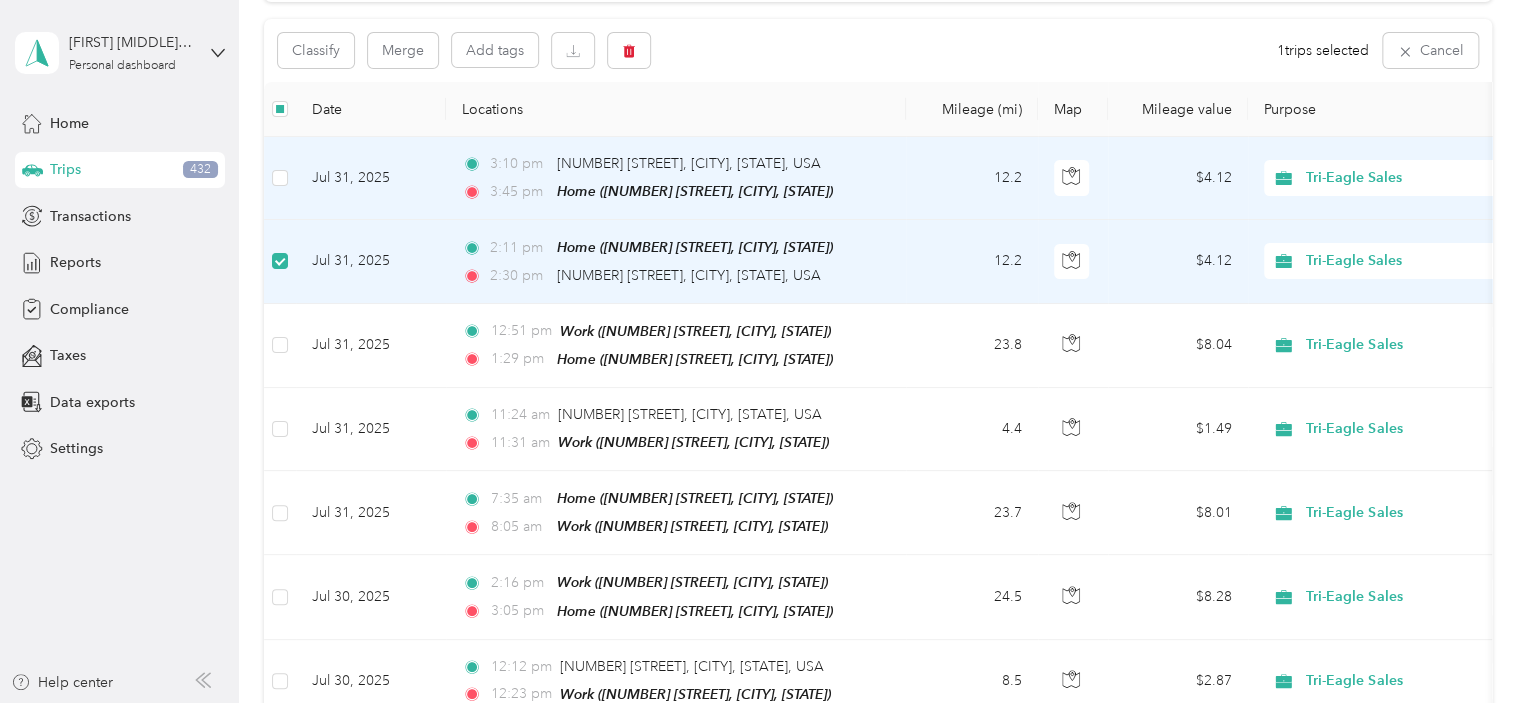 click at bounding box center (280, 178) 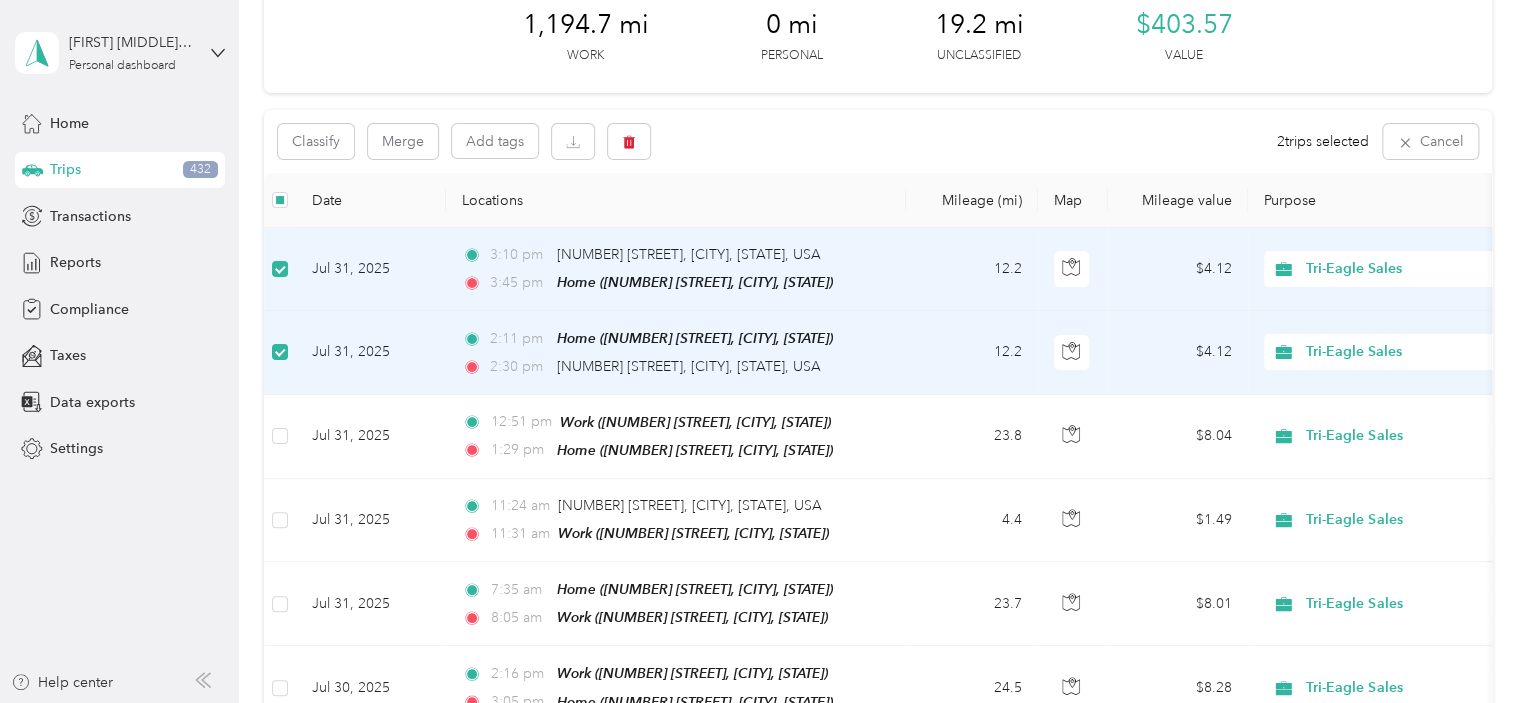 scroll, scrollTop: 0, scrollLeft: 0, axis: both 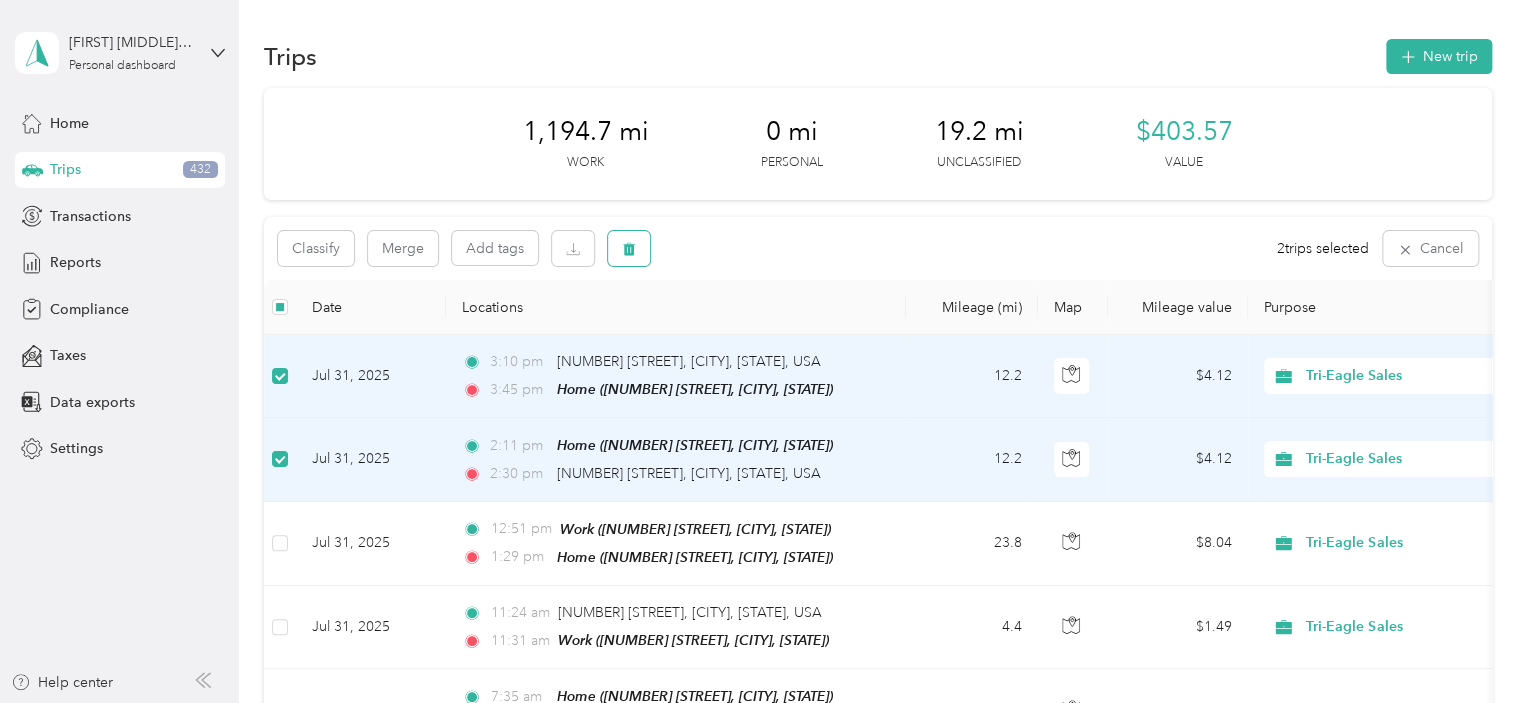 click 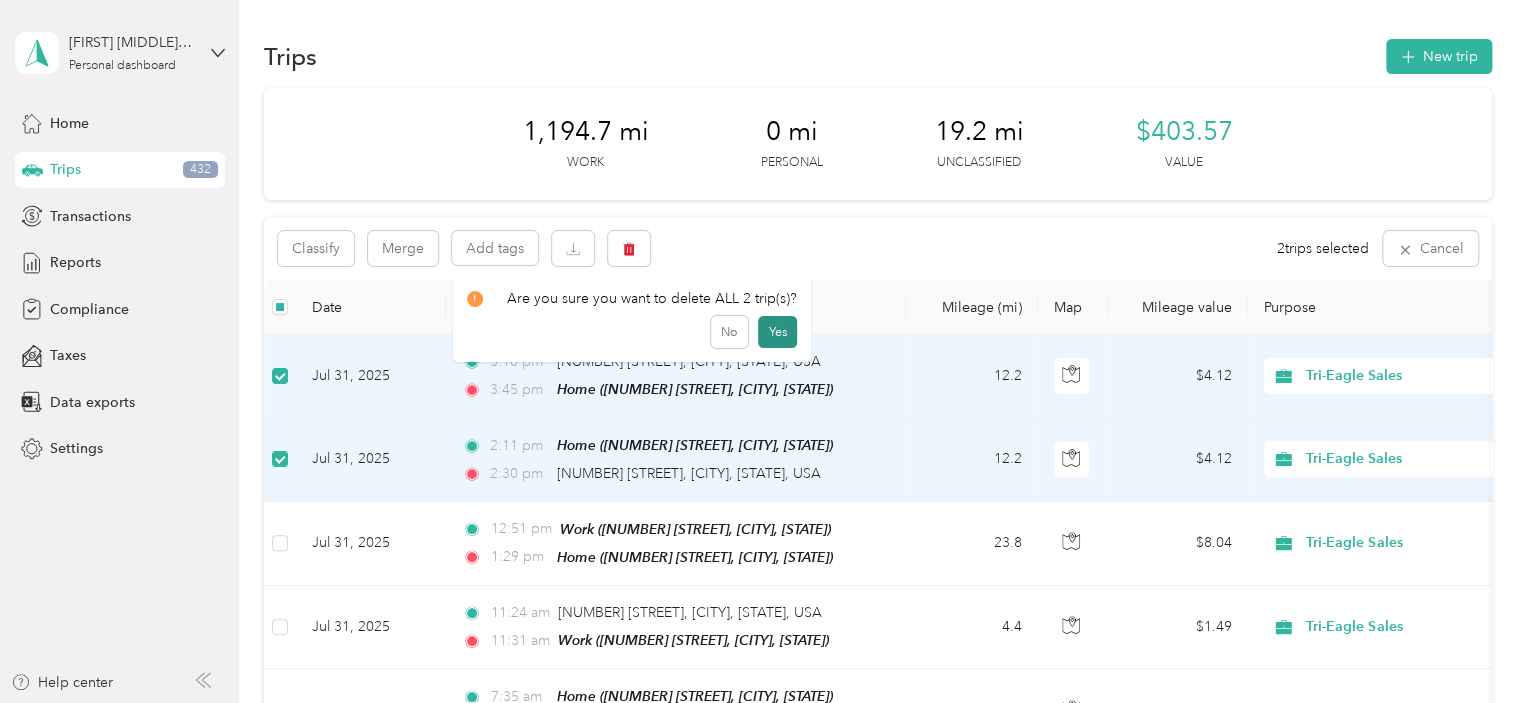 click on "Yes" at bounding box center [777, 332] 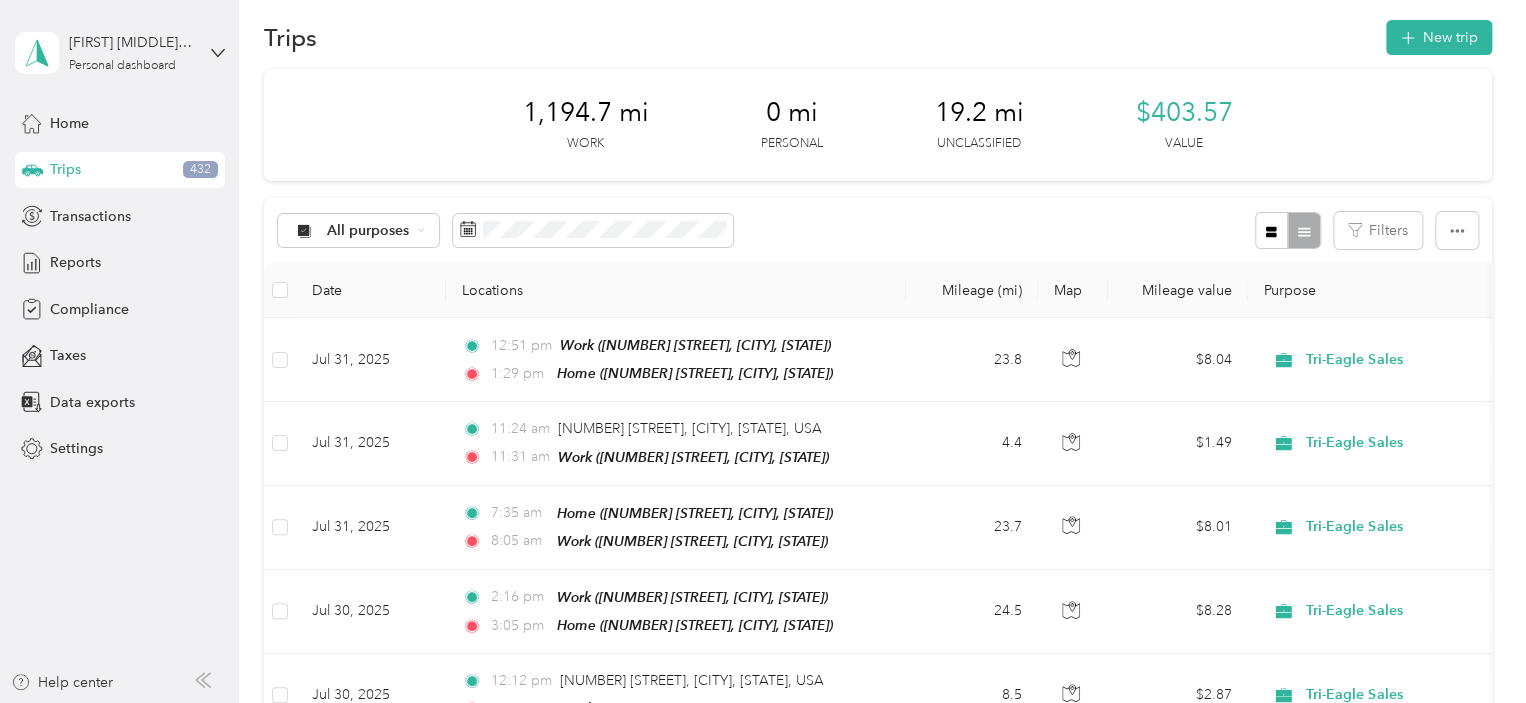 scroll, scrollTop: 0, scrollLeft: 0, axis: both 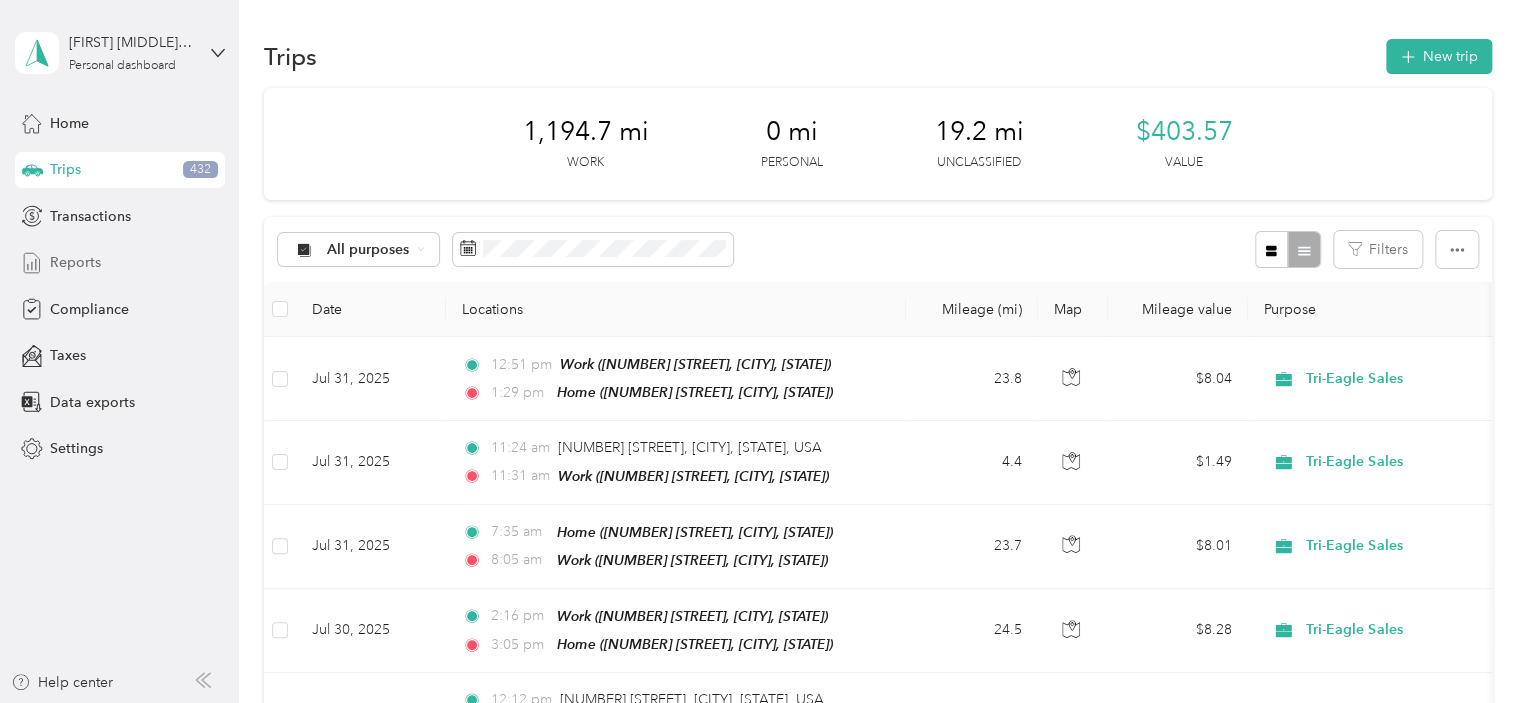 click on "Reports" at bounding box center [75, 262] 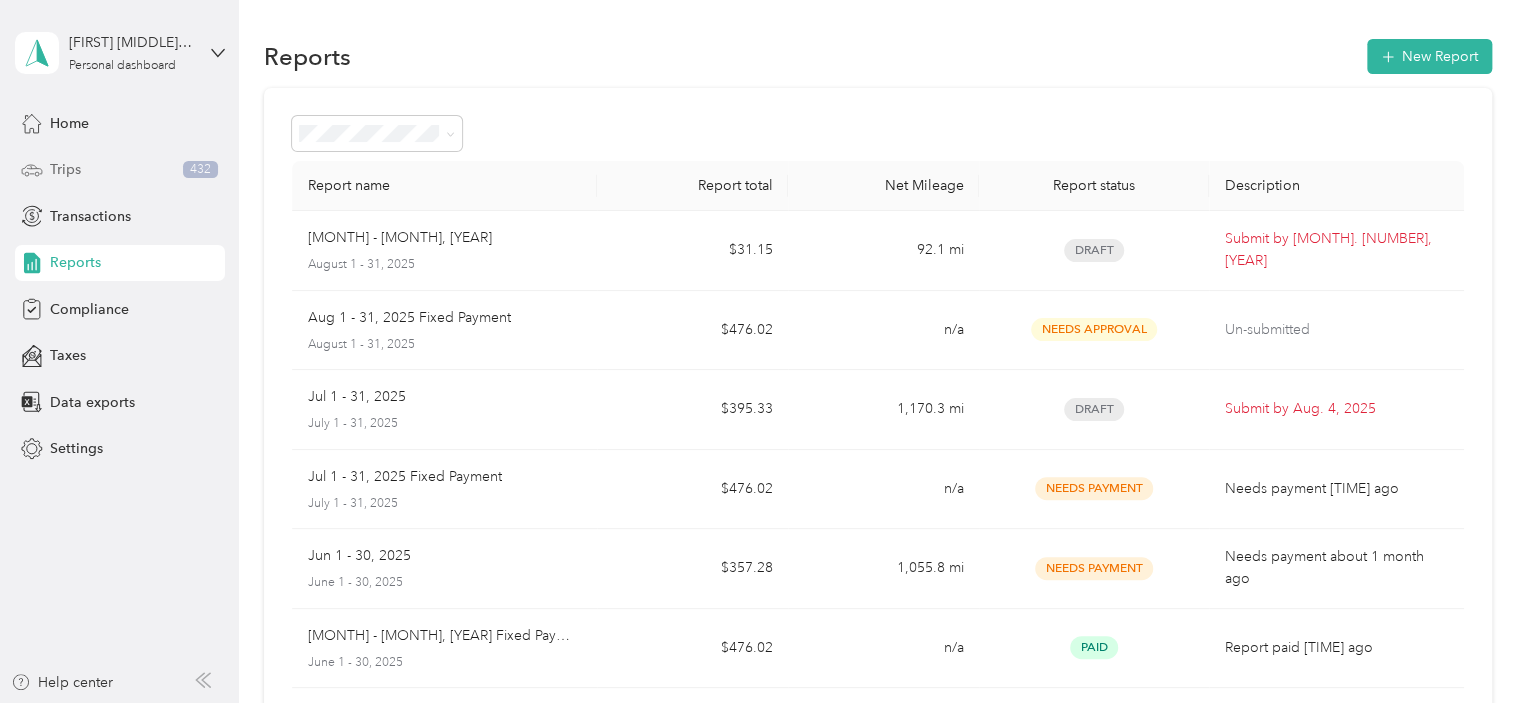 click on "Trips" at bounding box center (65, 169) 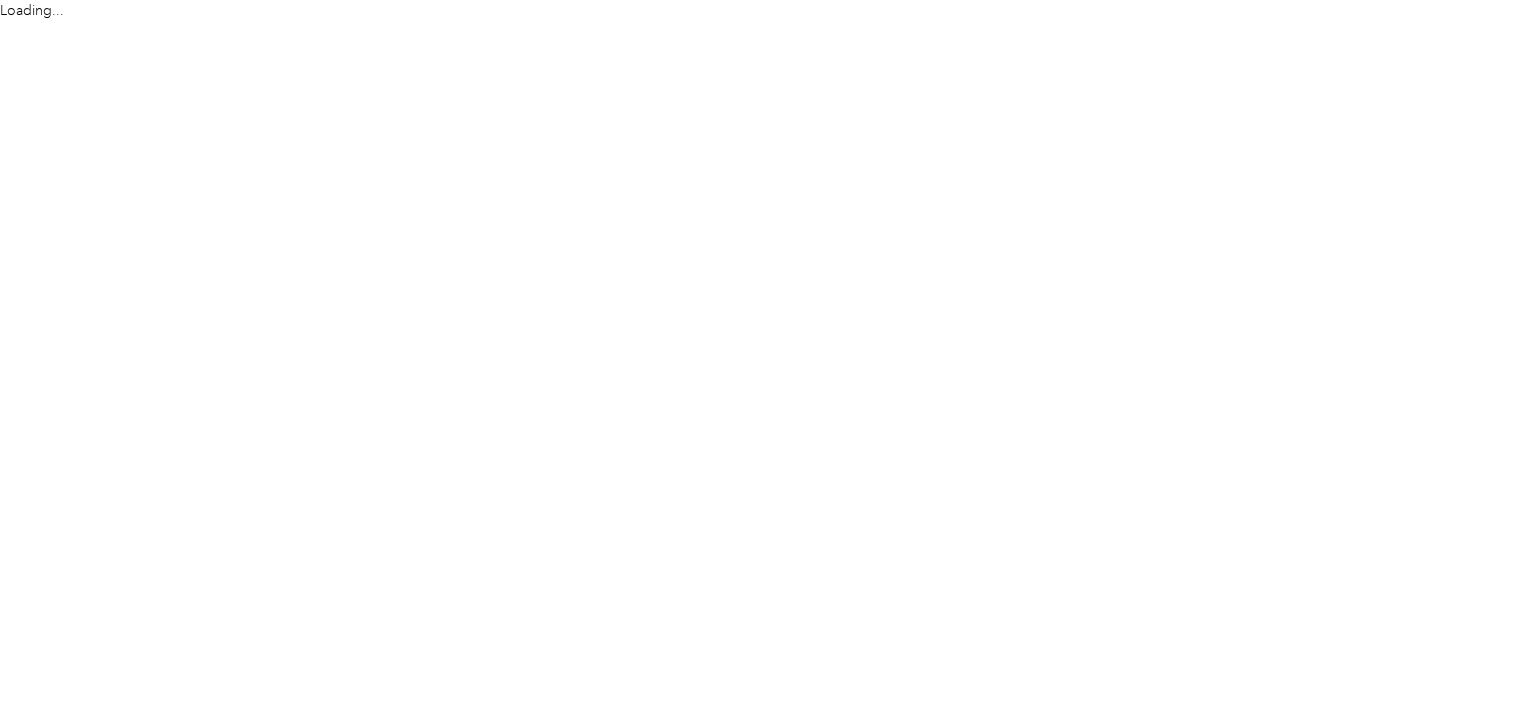 scroll, scrollTop: 0, scrollLeft: 0, axis: both 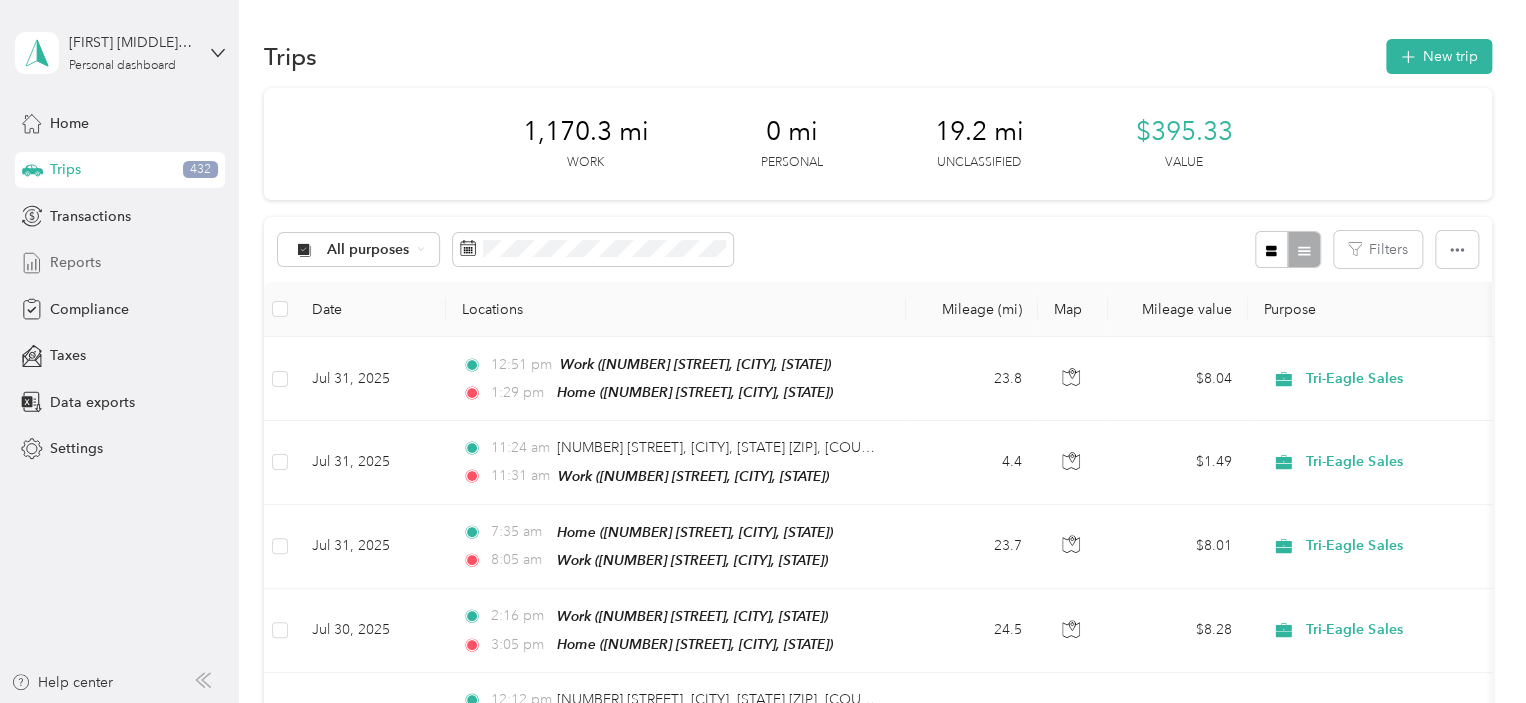 click on "Reports" at bounding box center [75, 262] 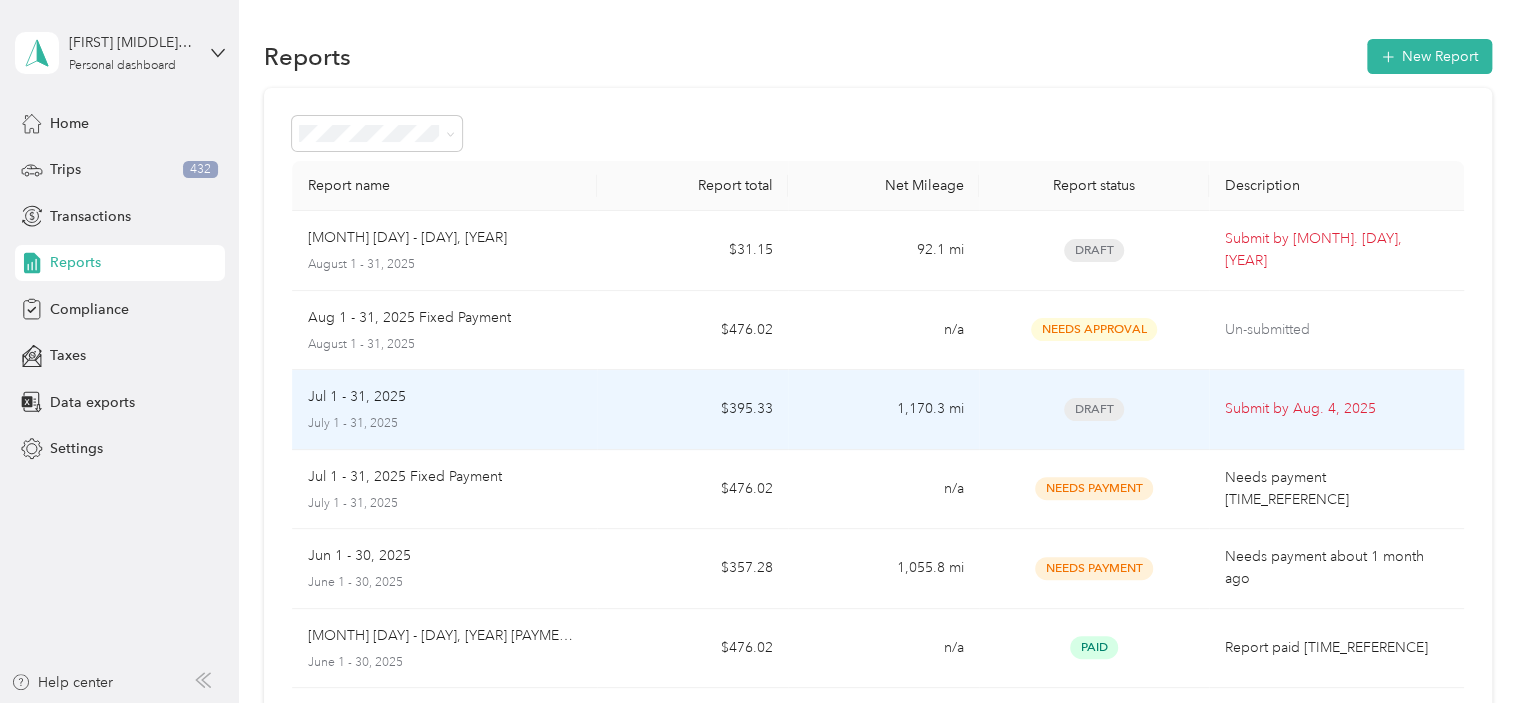 scroll, scrollTop: 100, scrollLeft: 0, axis: vertical 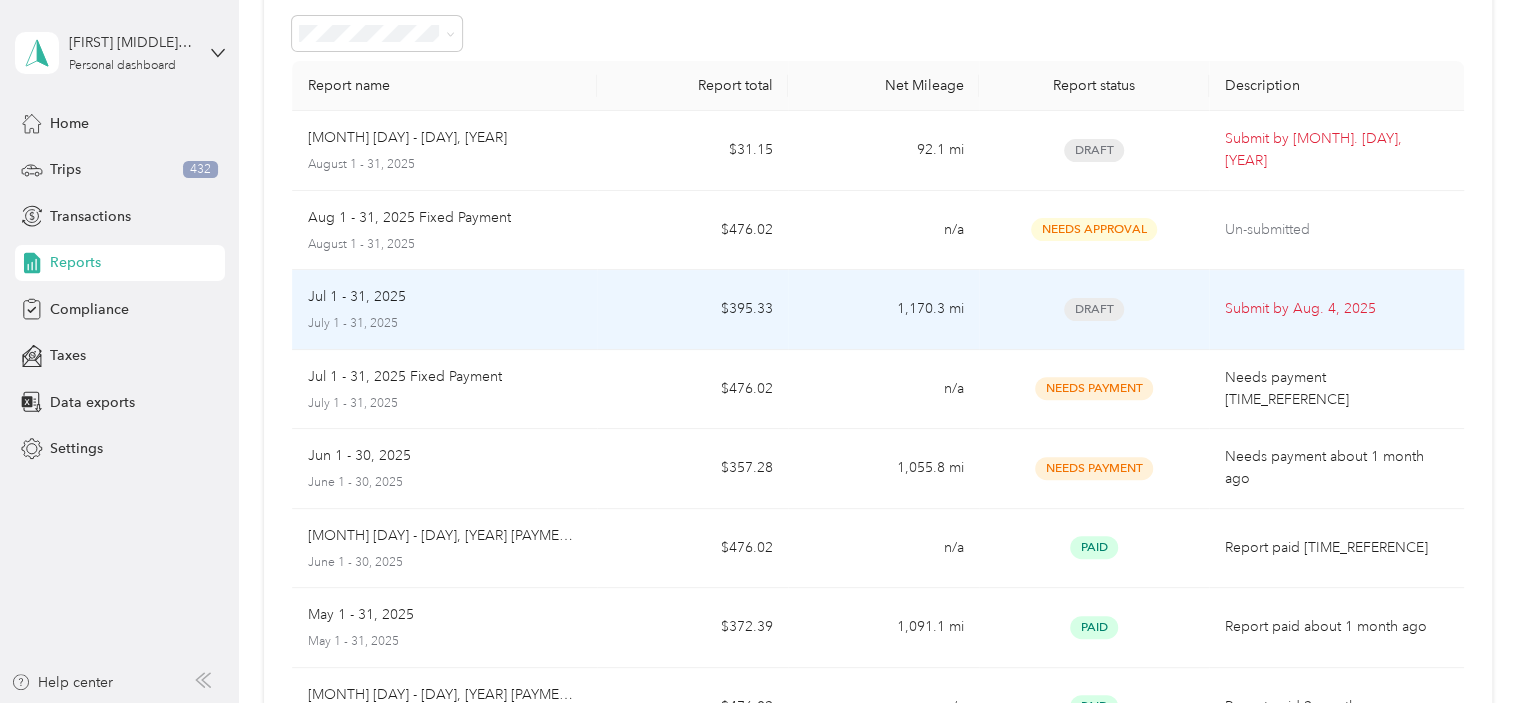 click on "Jul 1 - 31, 2025" at bounding box center (357, 297) 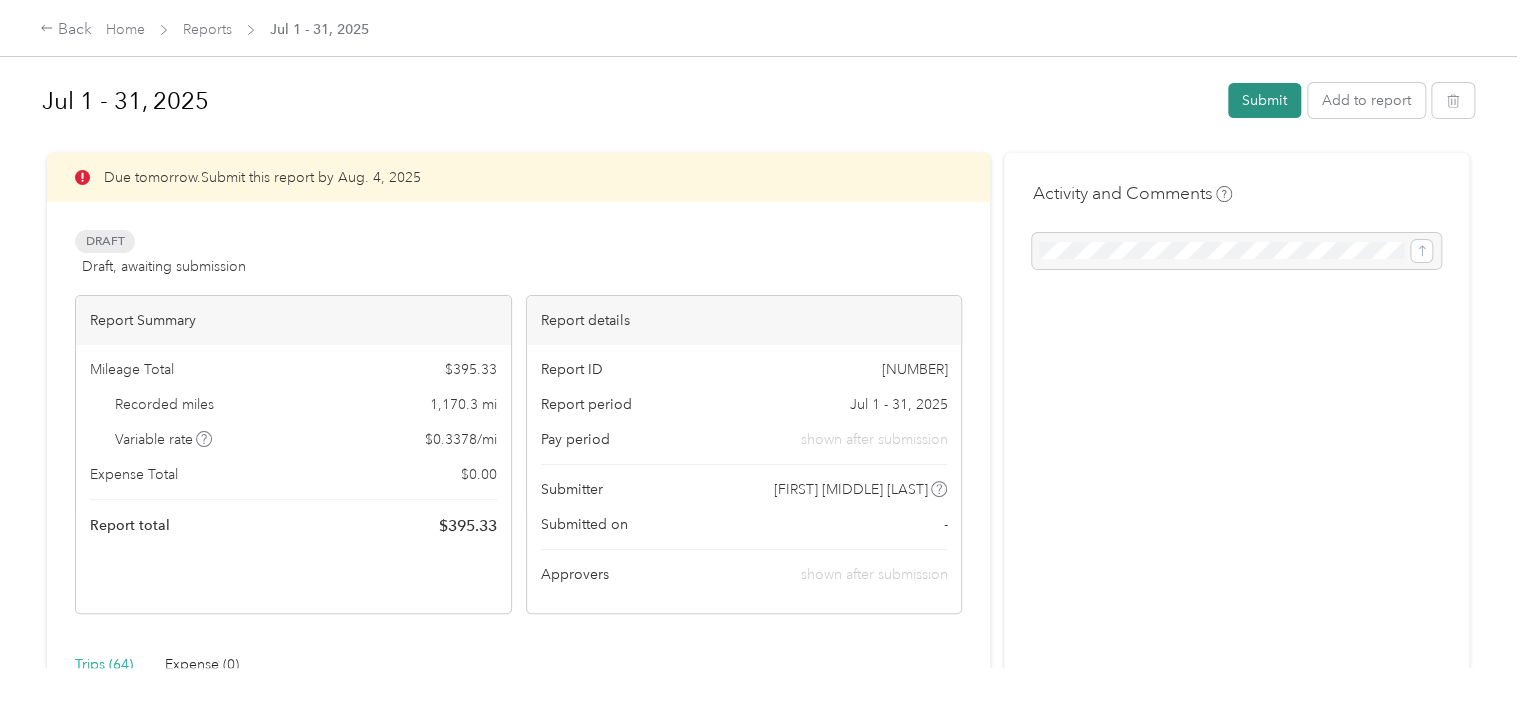 click on "Submit" at bounding box center [1264, 100] 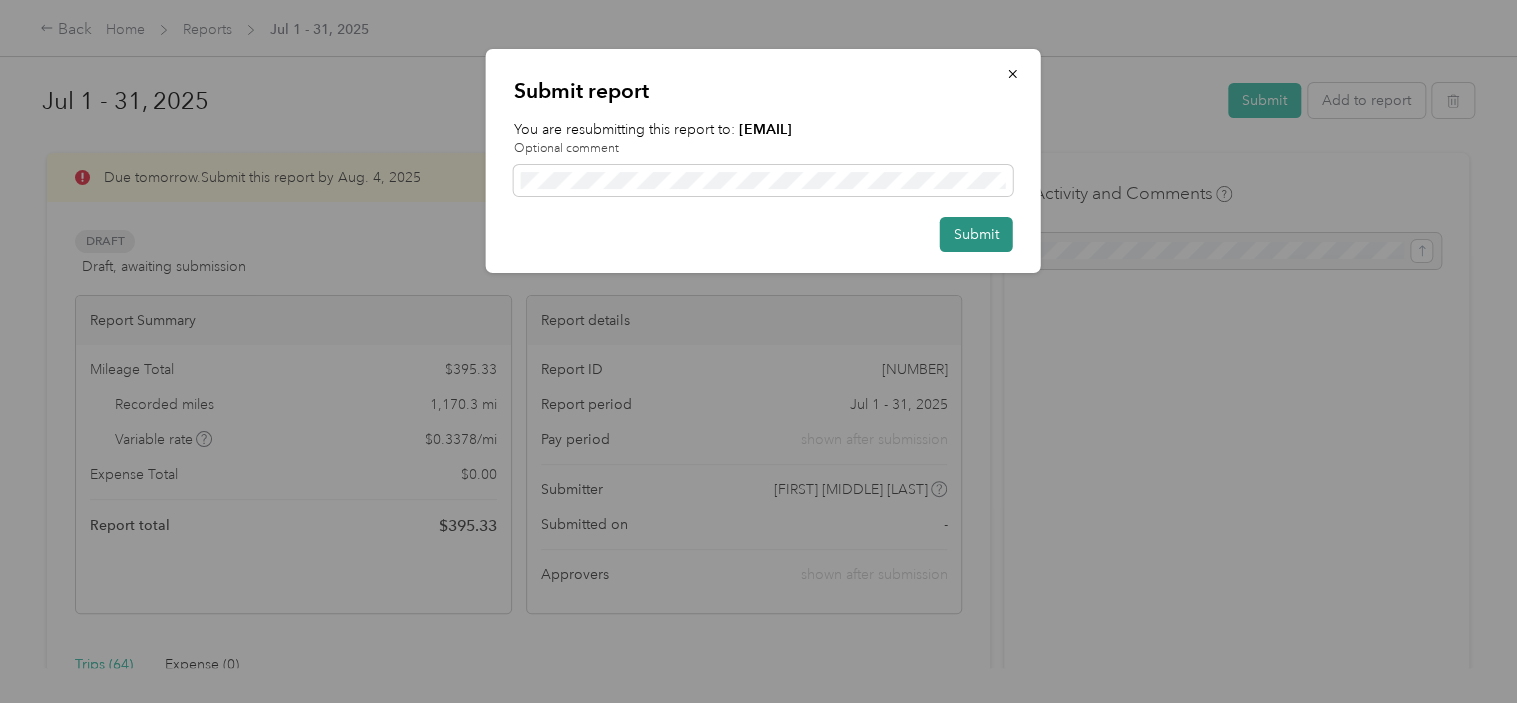 click on "Submit" at bounding box center (976, 234) 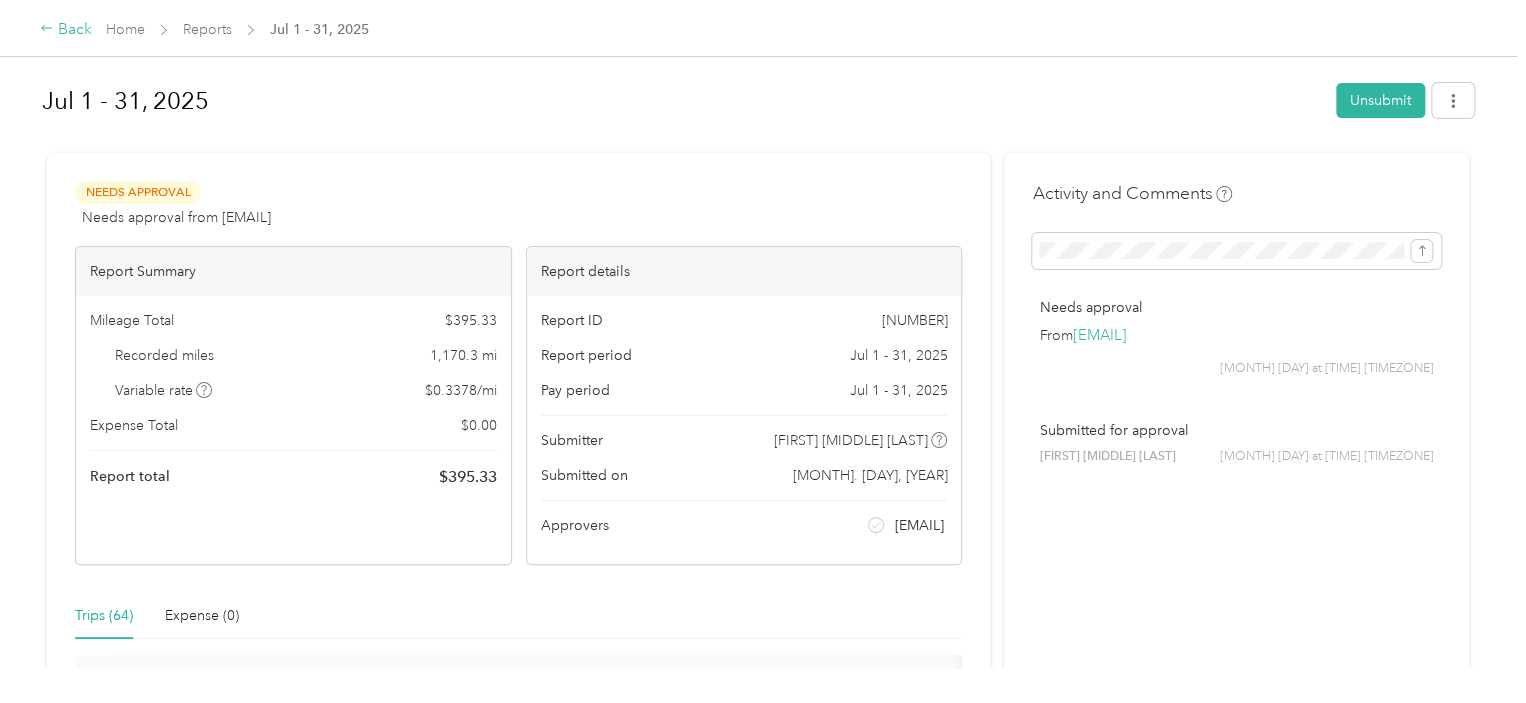click on "Back" at bounding box center (66, 30) 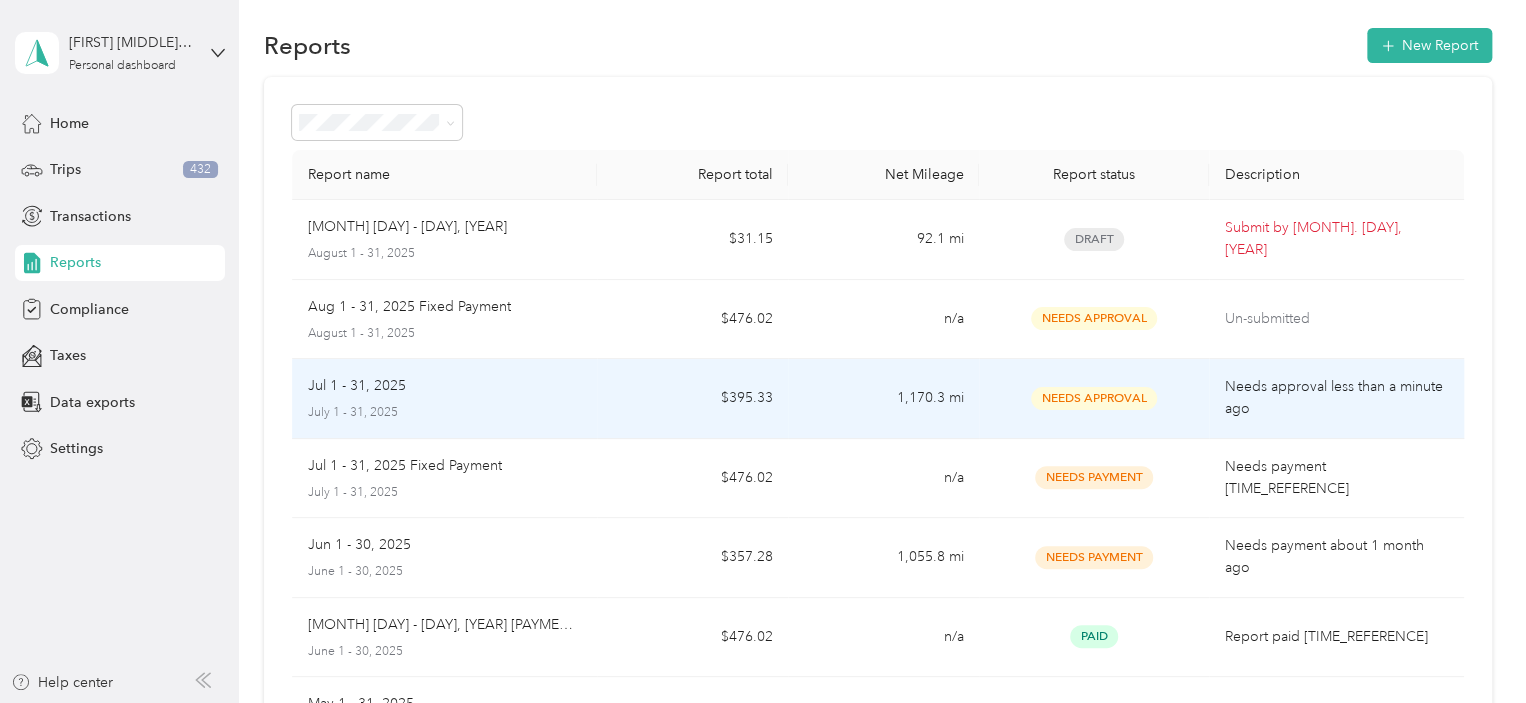 scroll, scrollTop: 0, scrollLeft: 0, axis: both 